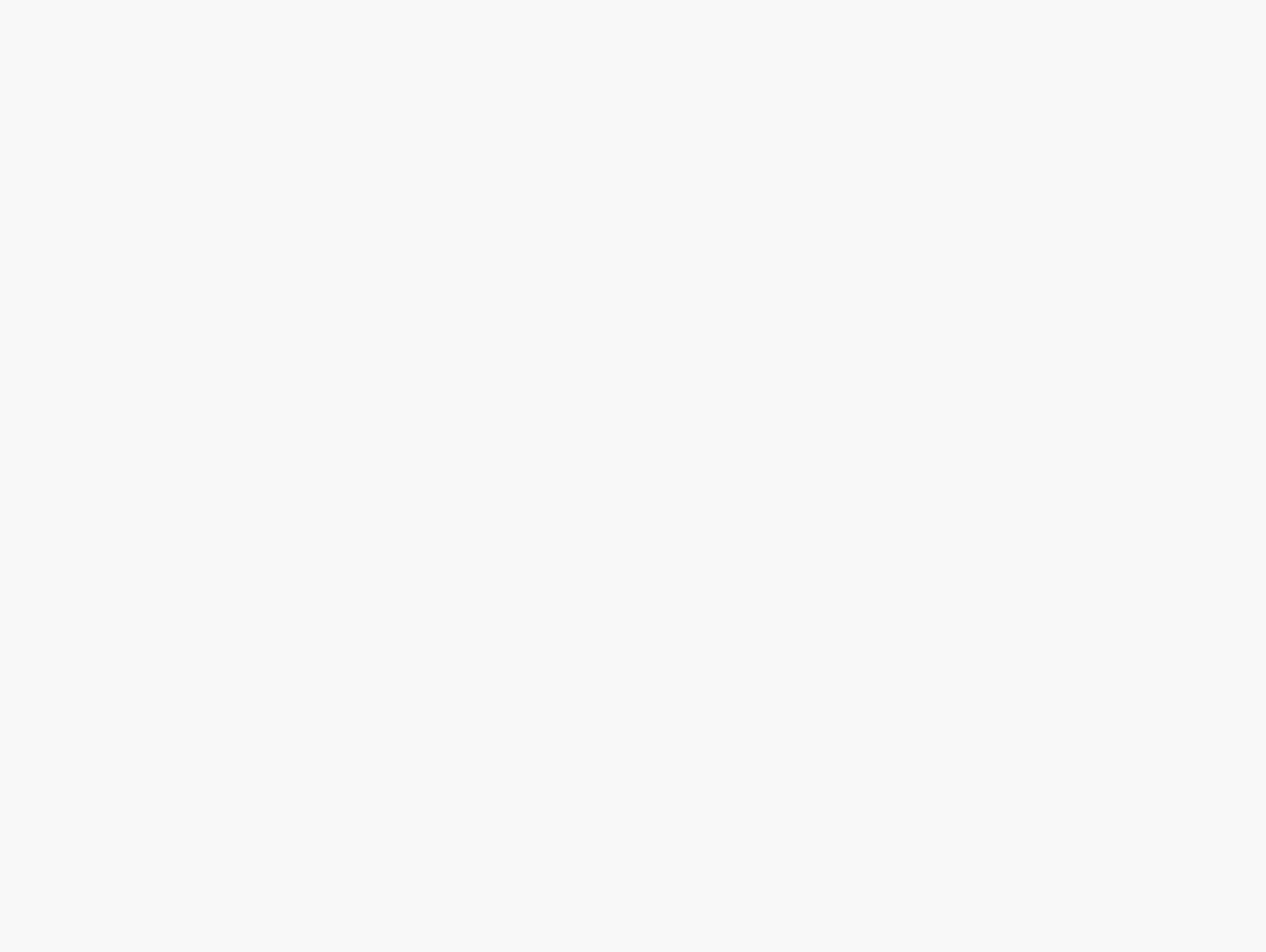 scroll, scrollTop: 0, scrollLeft: 0, axis: both 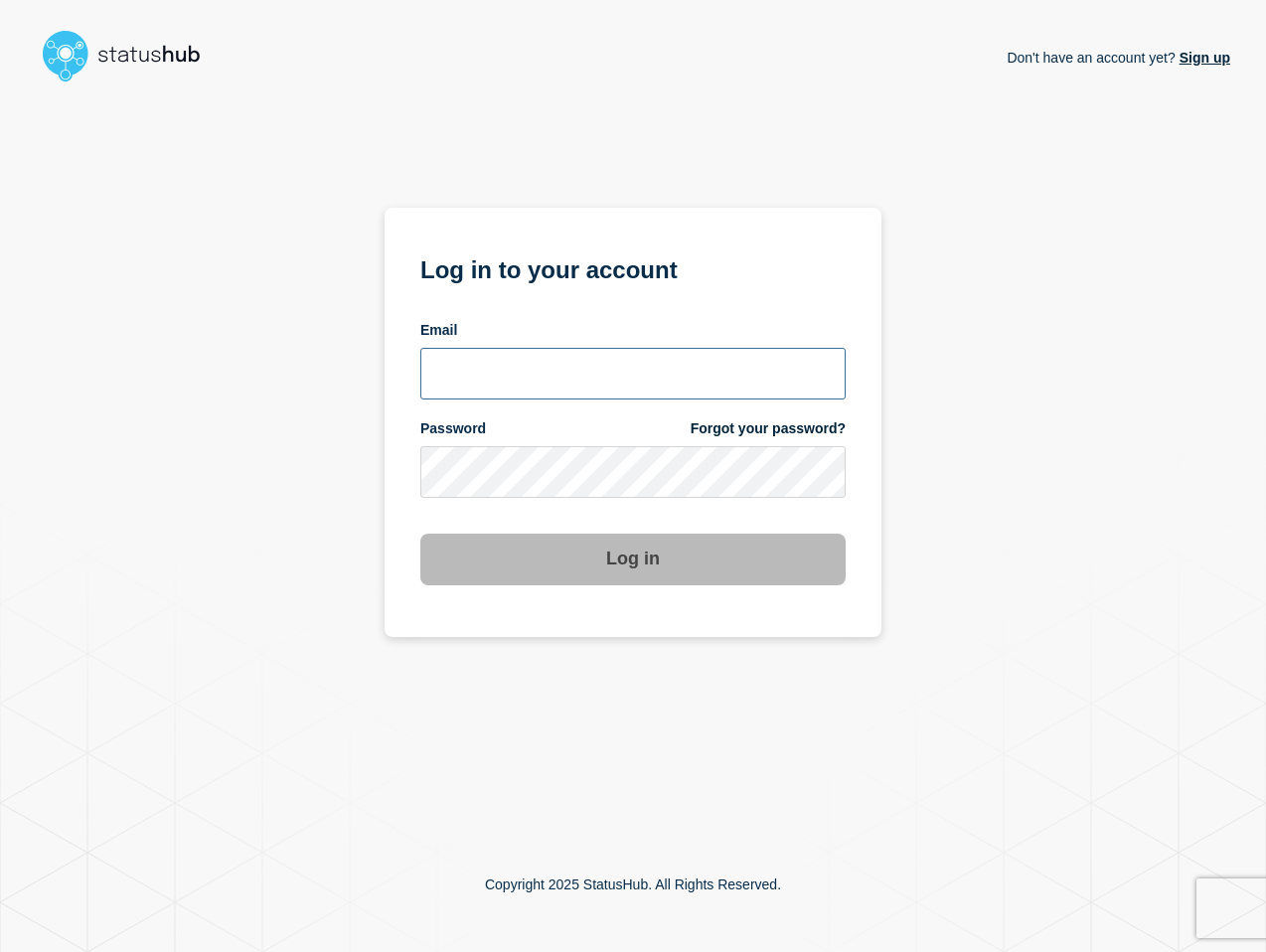 type on "[PERSON_NAME][EMAIL_ADDRESS][PERSON_NAME][DOMAIN_NAME]" 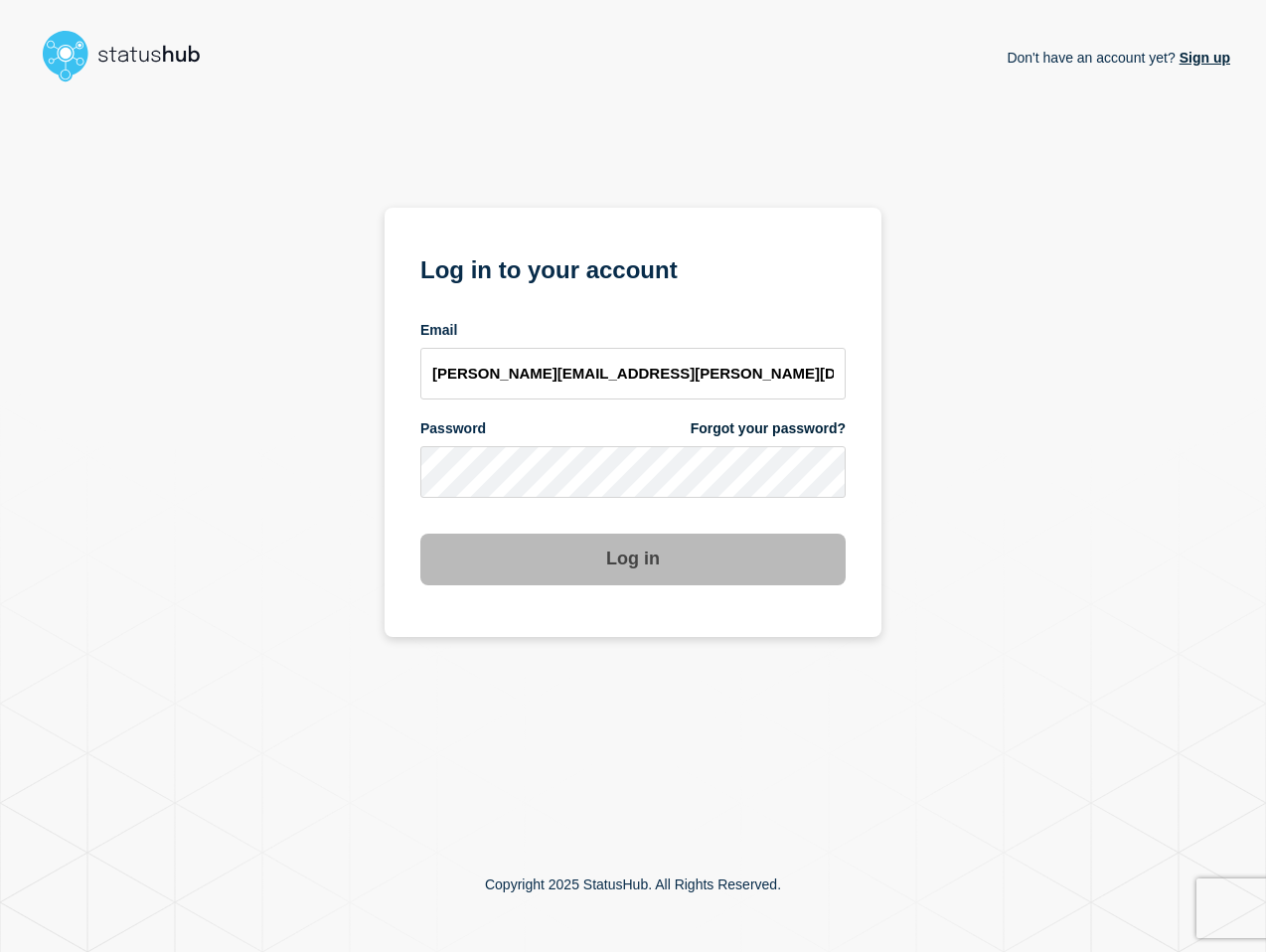 click on "Log in" at bounding box center (633, 559) 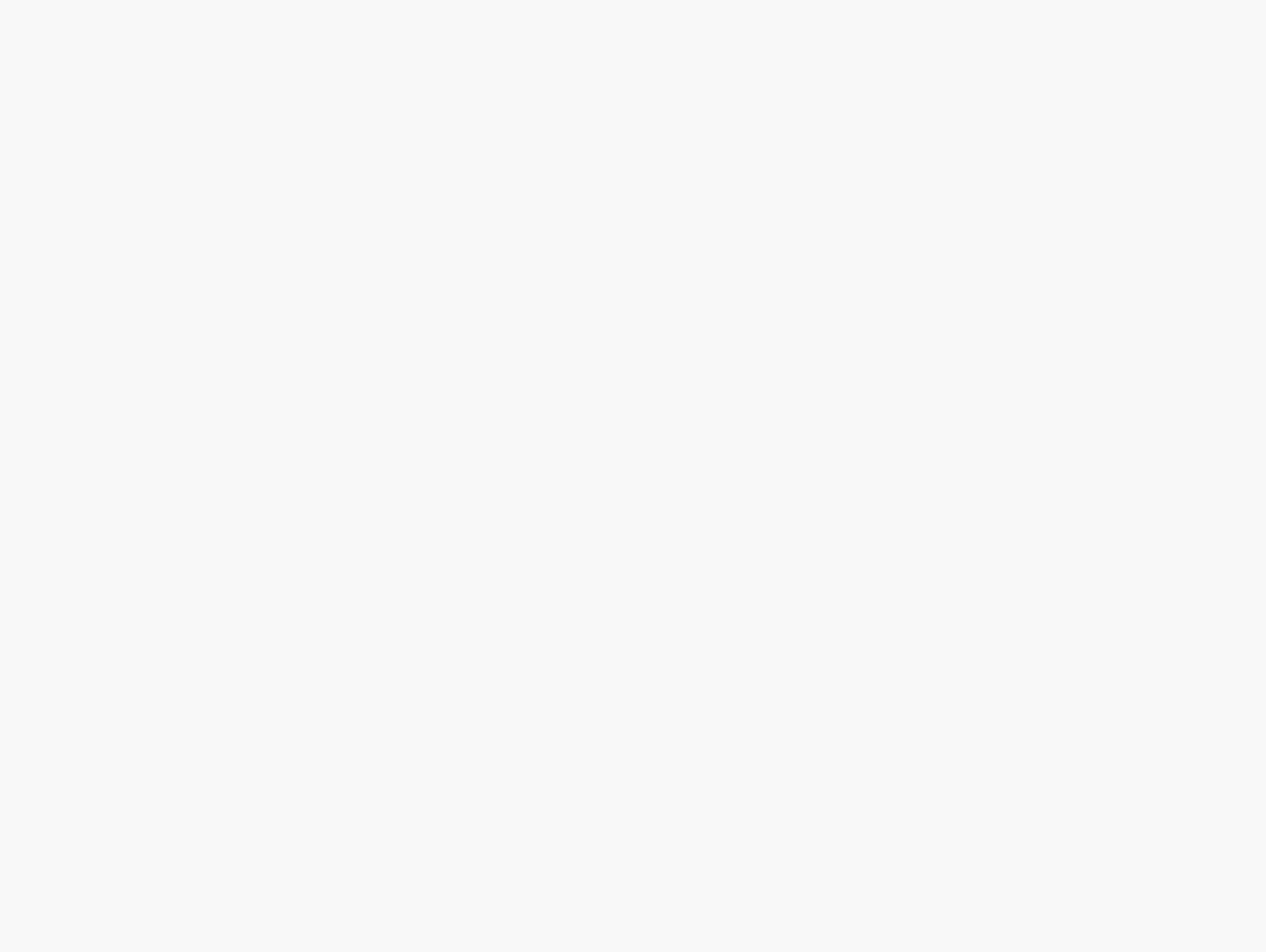scroll, scrollTop: 0, scrollLeft: 0, axis: both 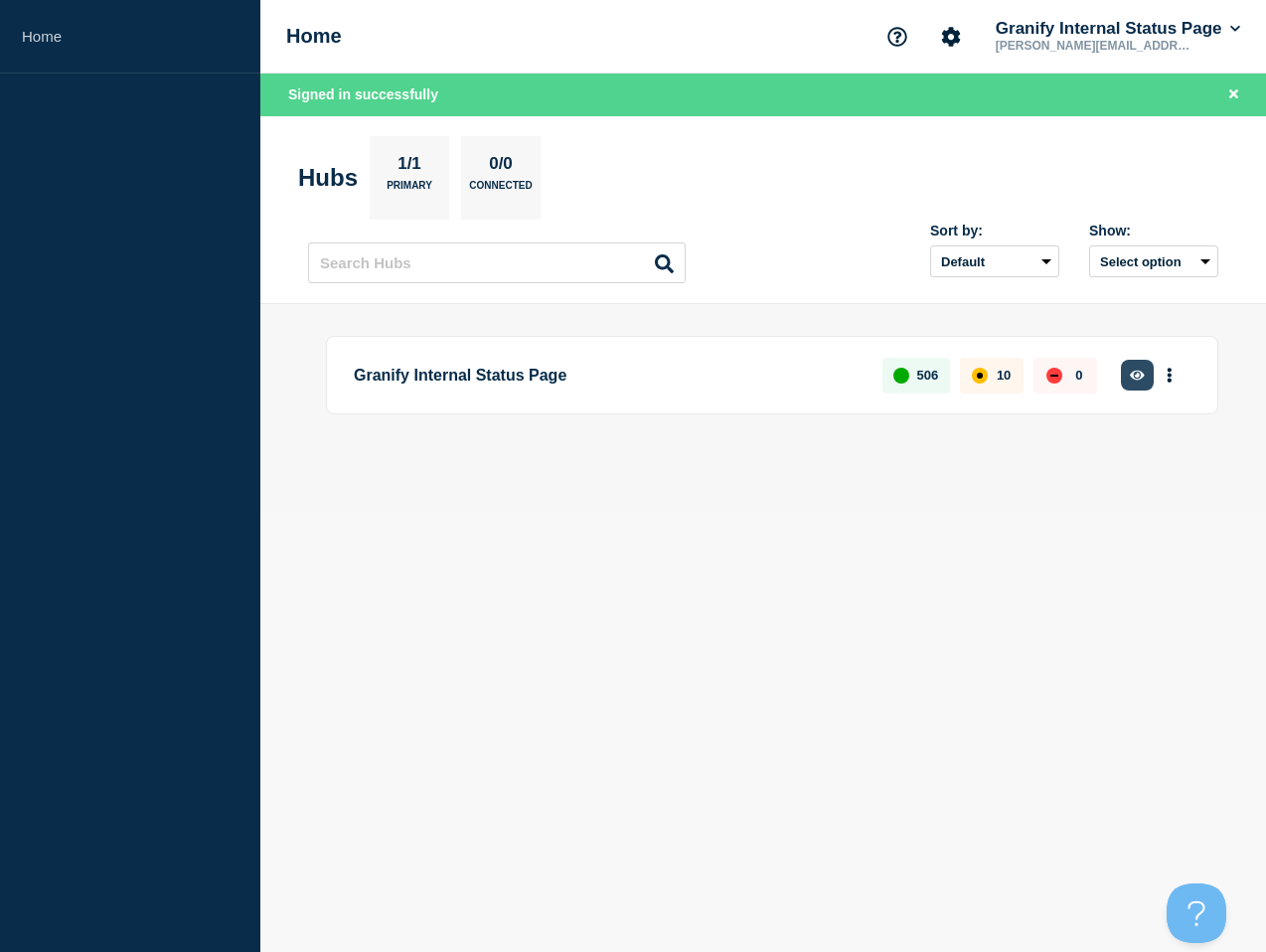 click 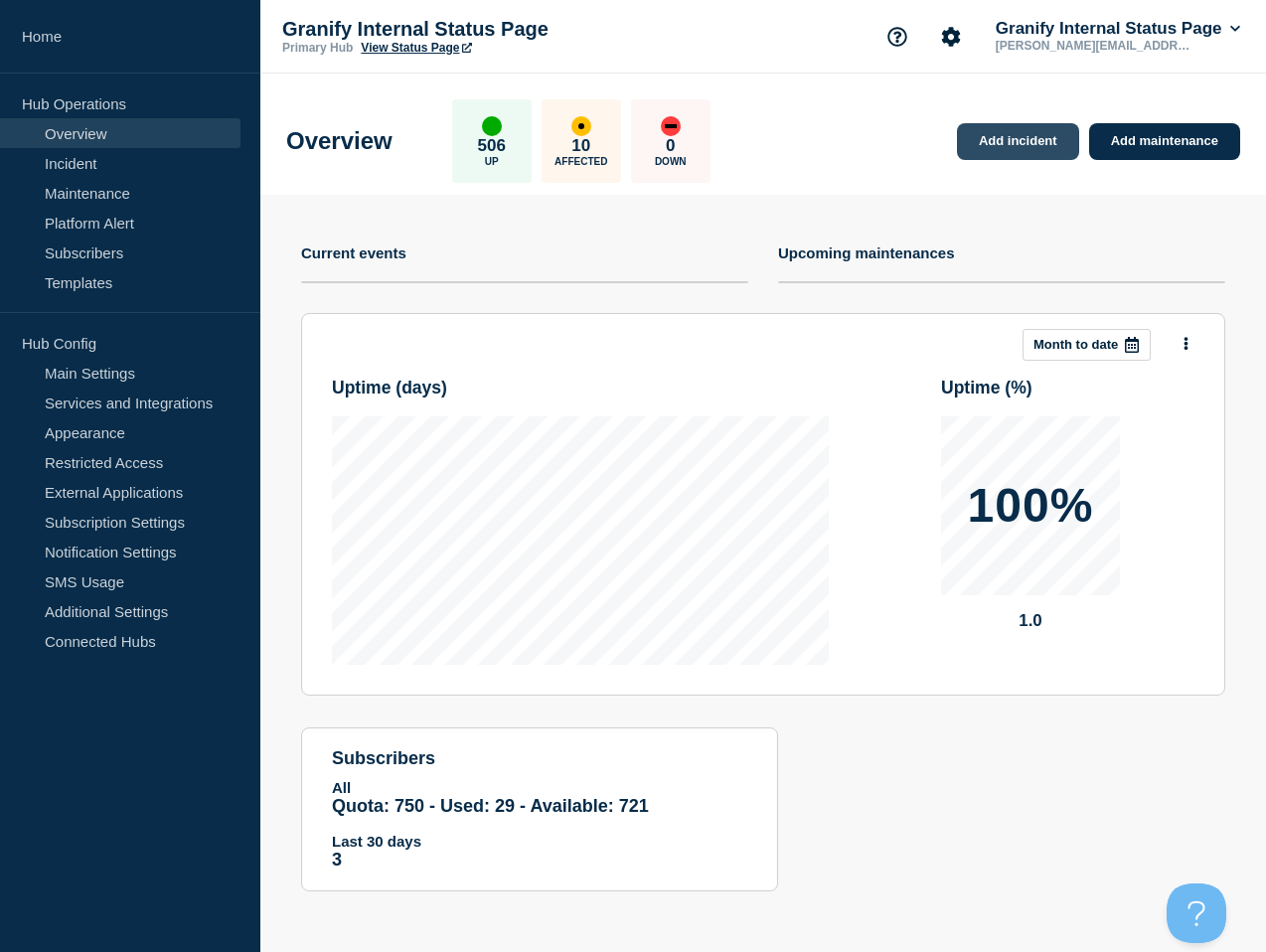 click on "Add incident" at bounding box center (1018, 141) 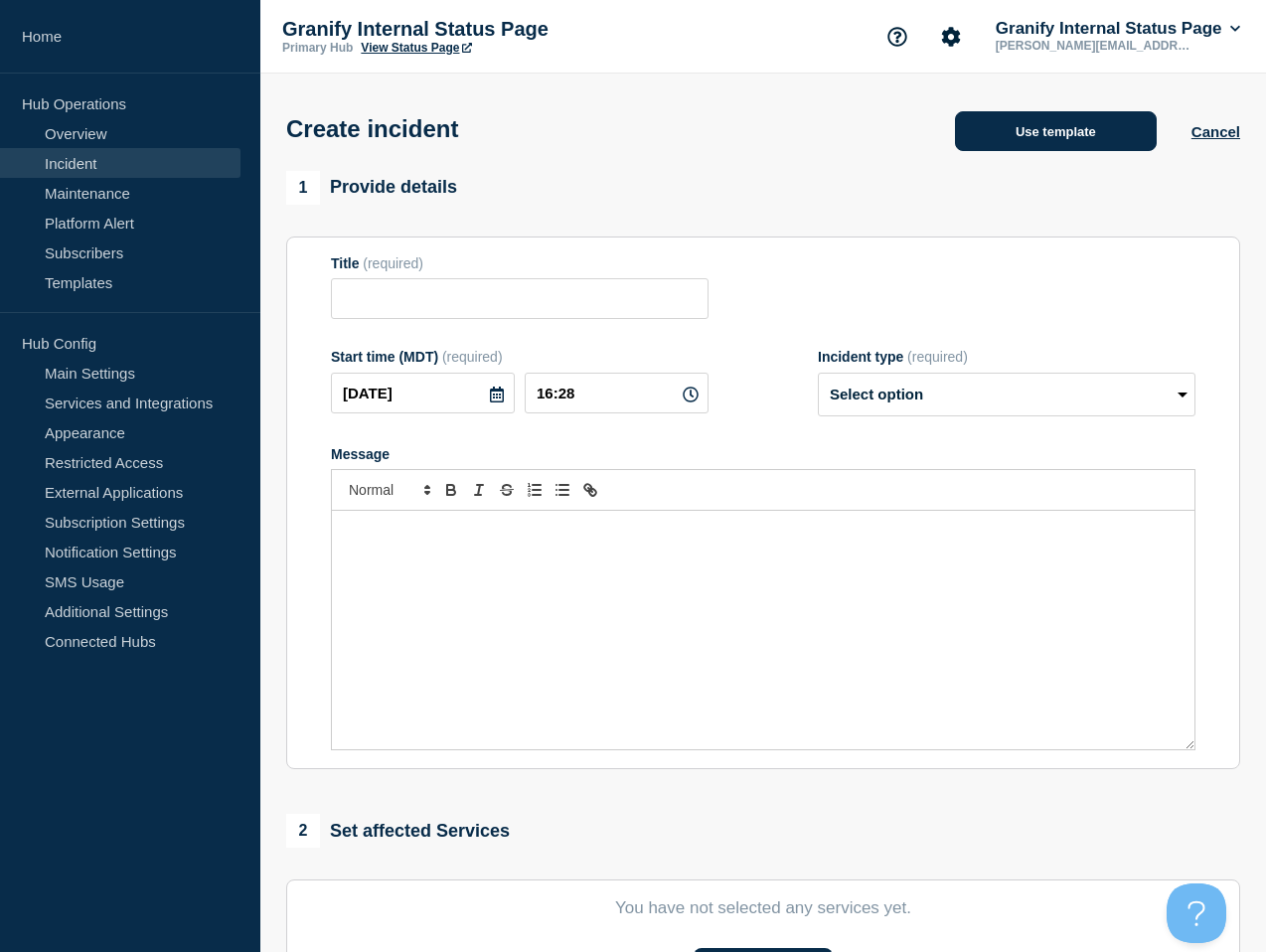 click on "Use template" at bounding box center [1055, 131] 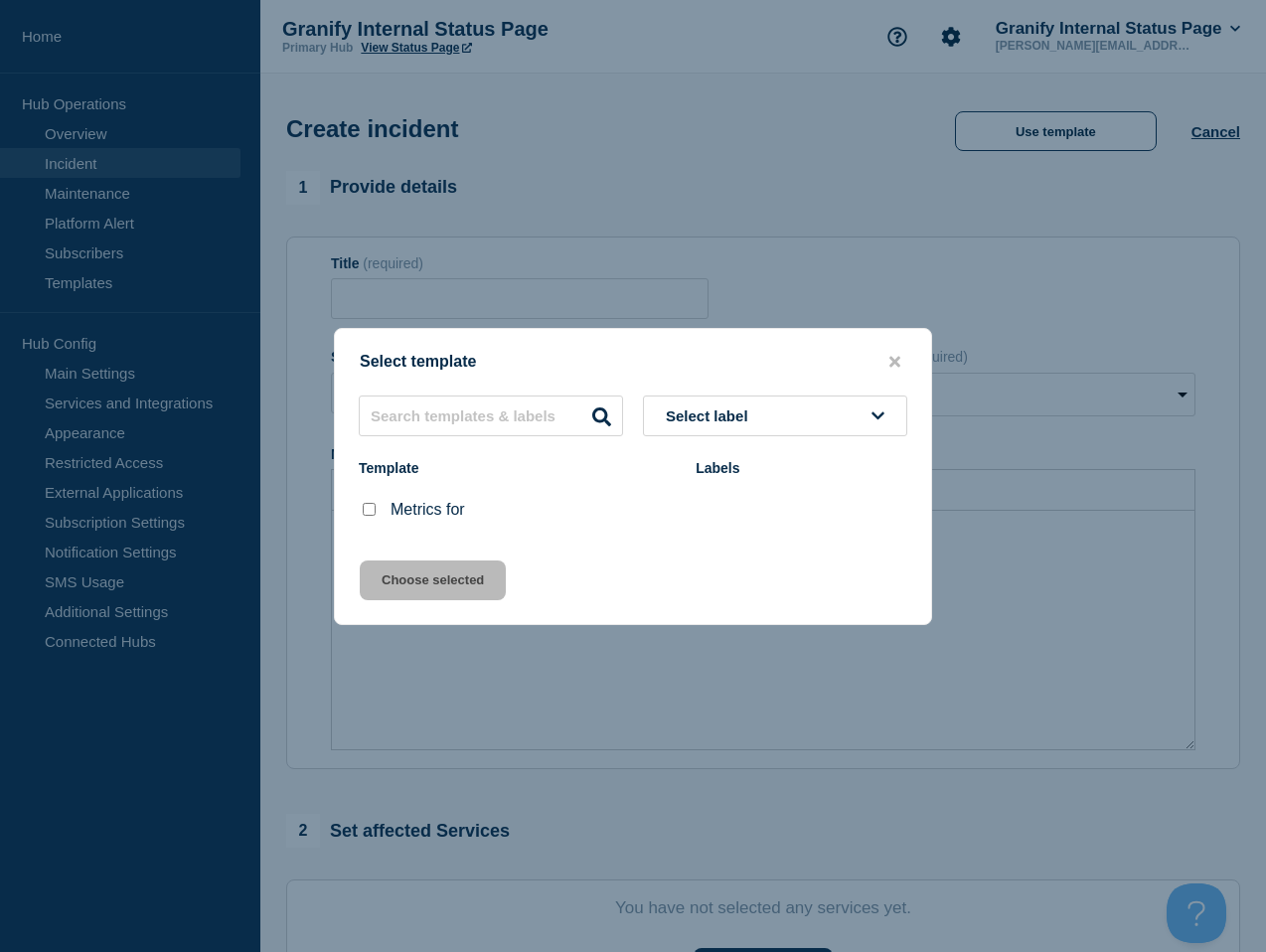 click at bounding box center (369, 509) 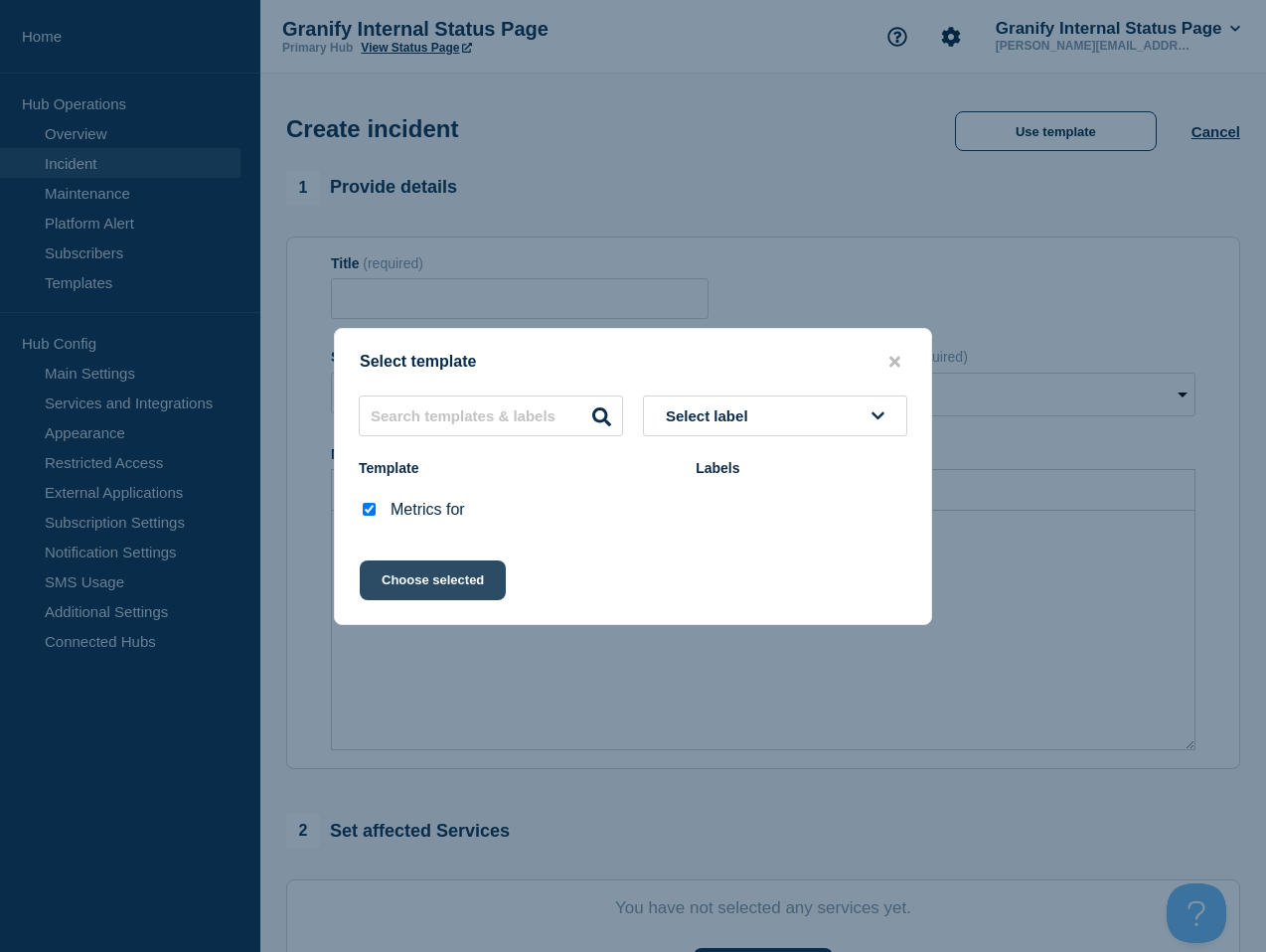 click on "Choose selected" 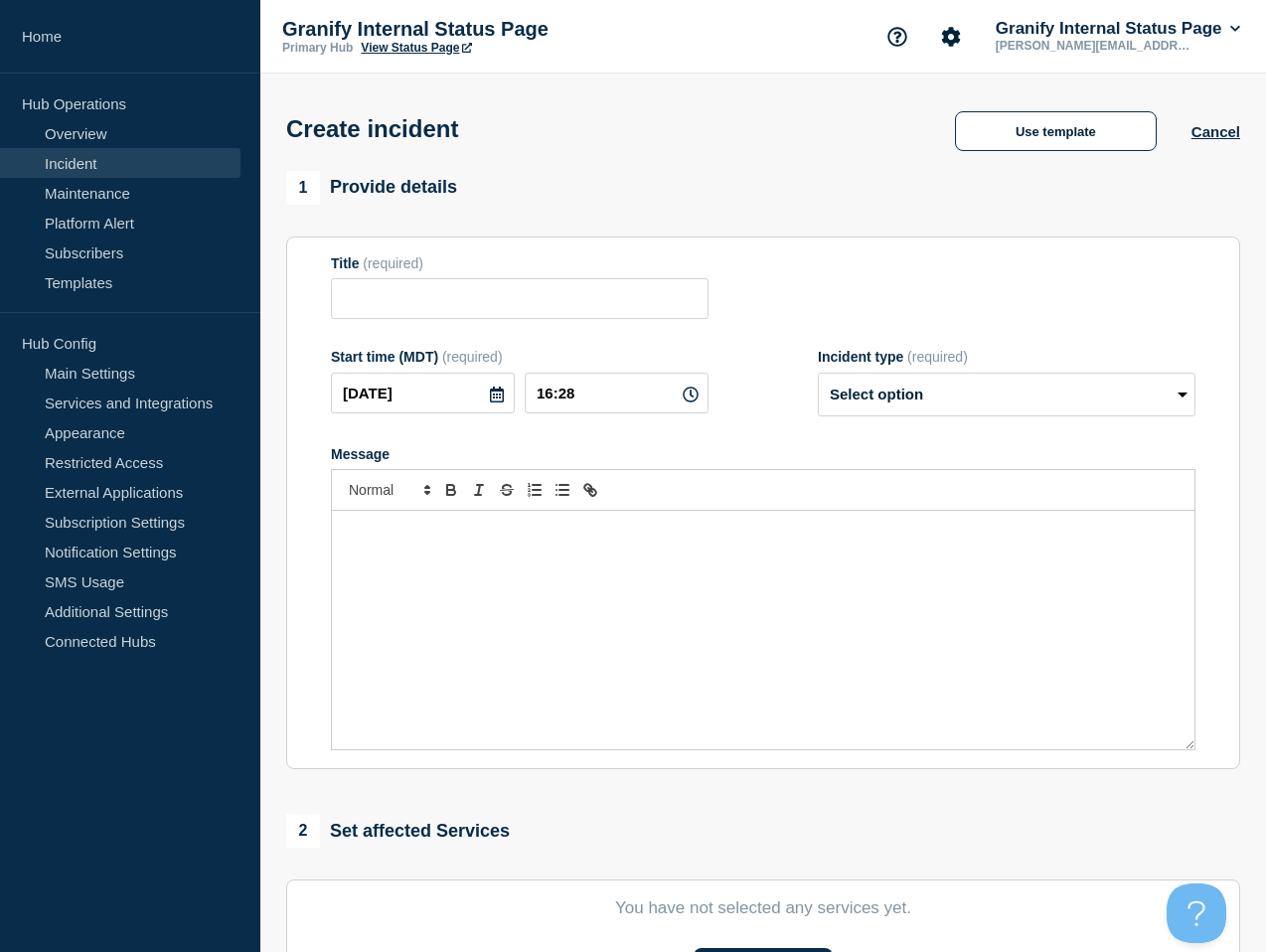 type on "Metrics for" 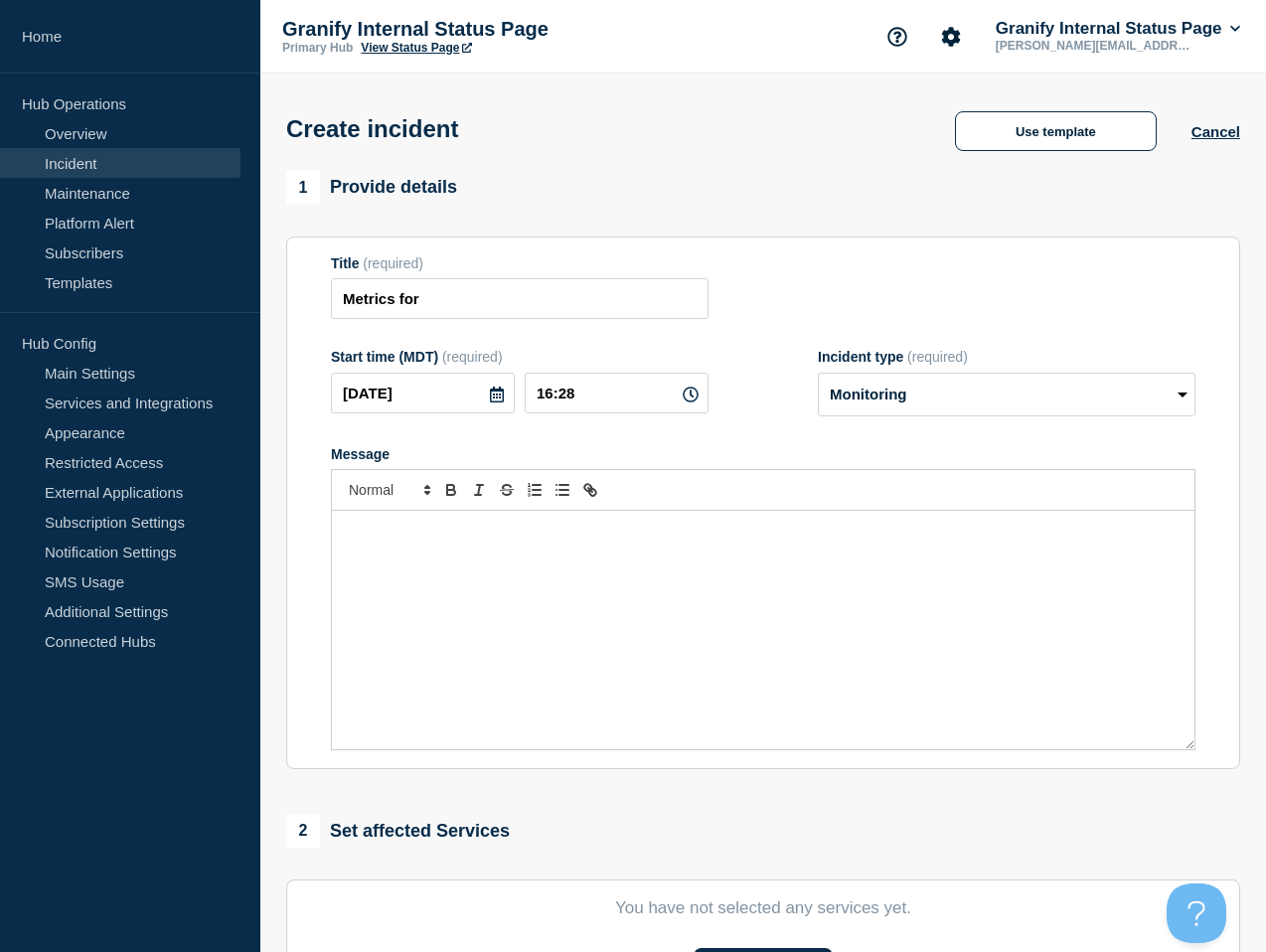 click at bounding box center [763, 630] 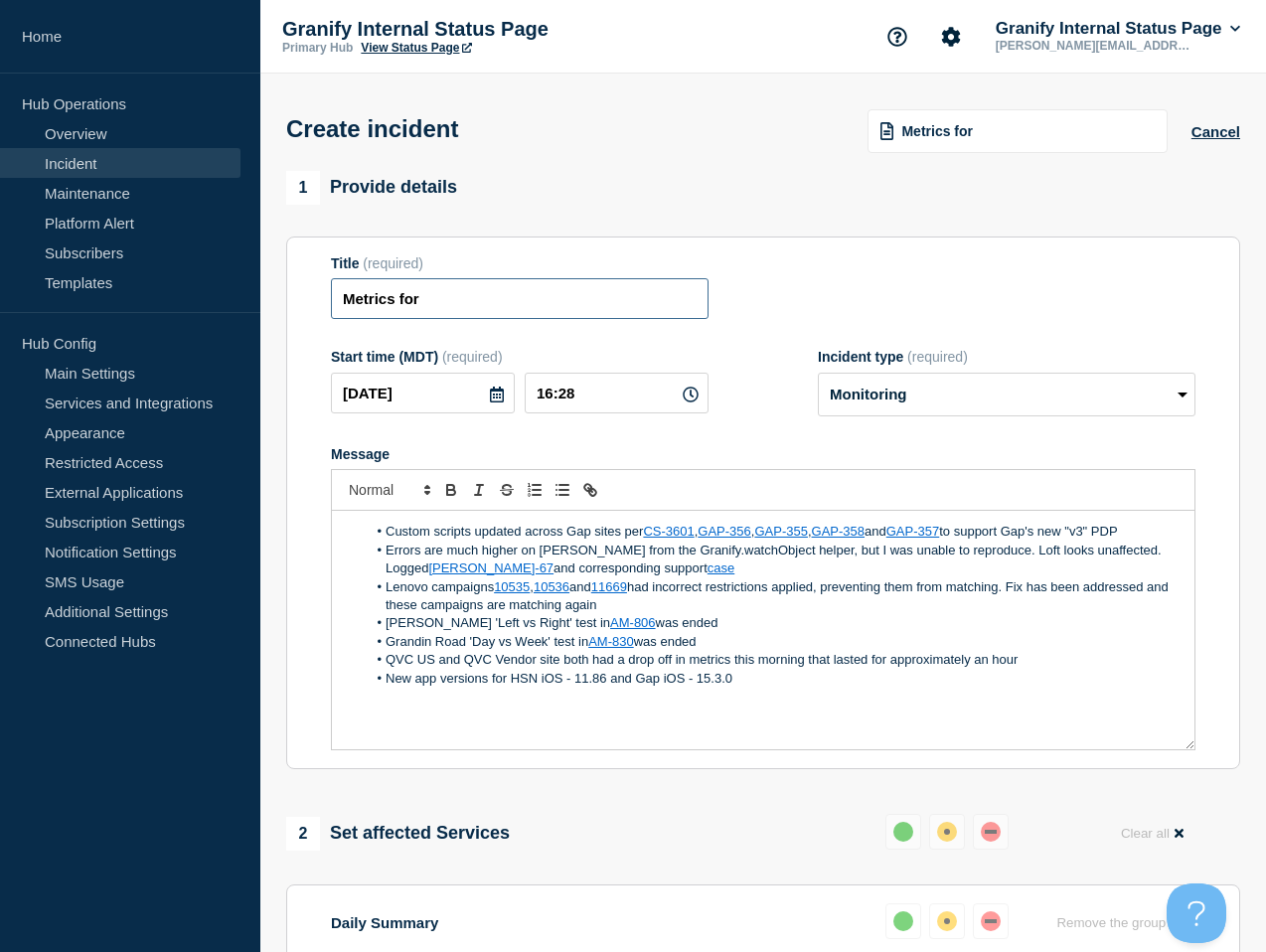 click on "Metrics for" at bounding box center (520, 298) 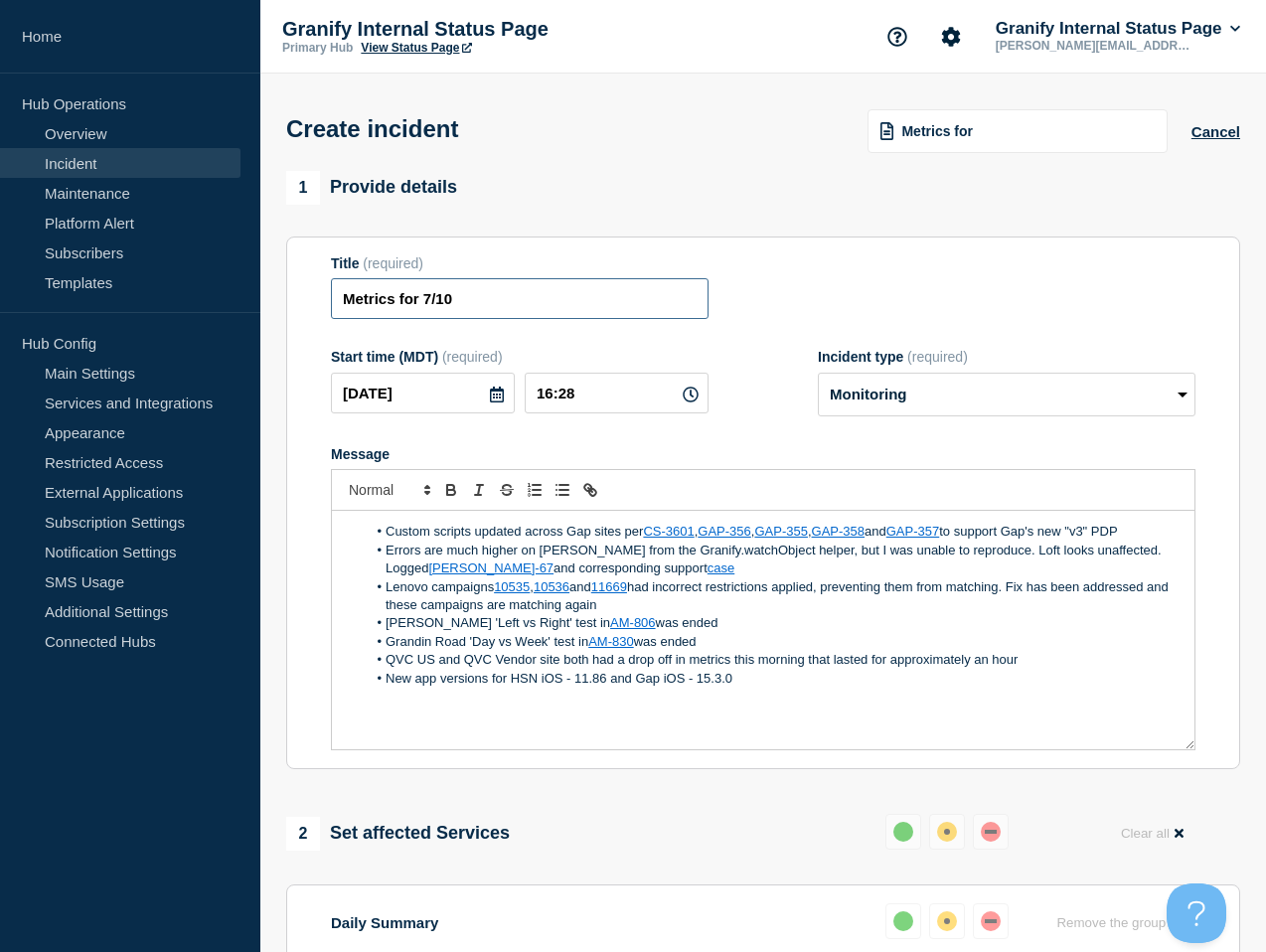 type on "Metrics for 7/10" 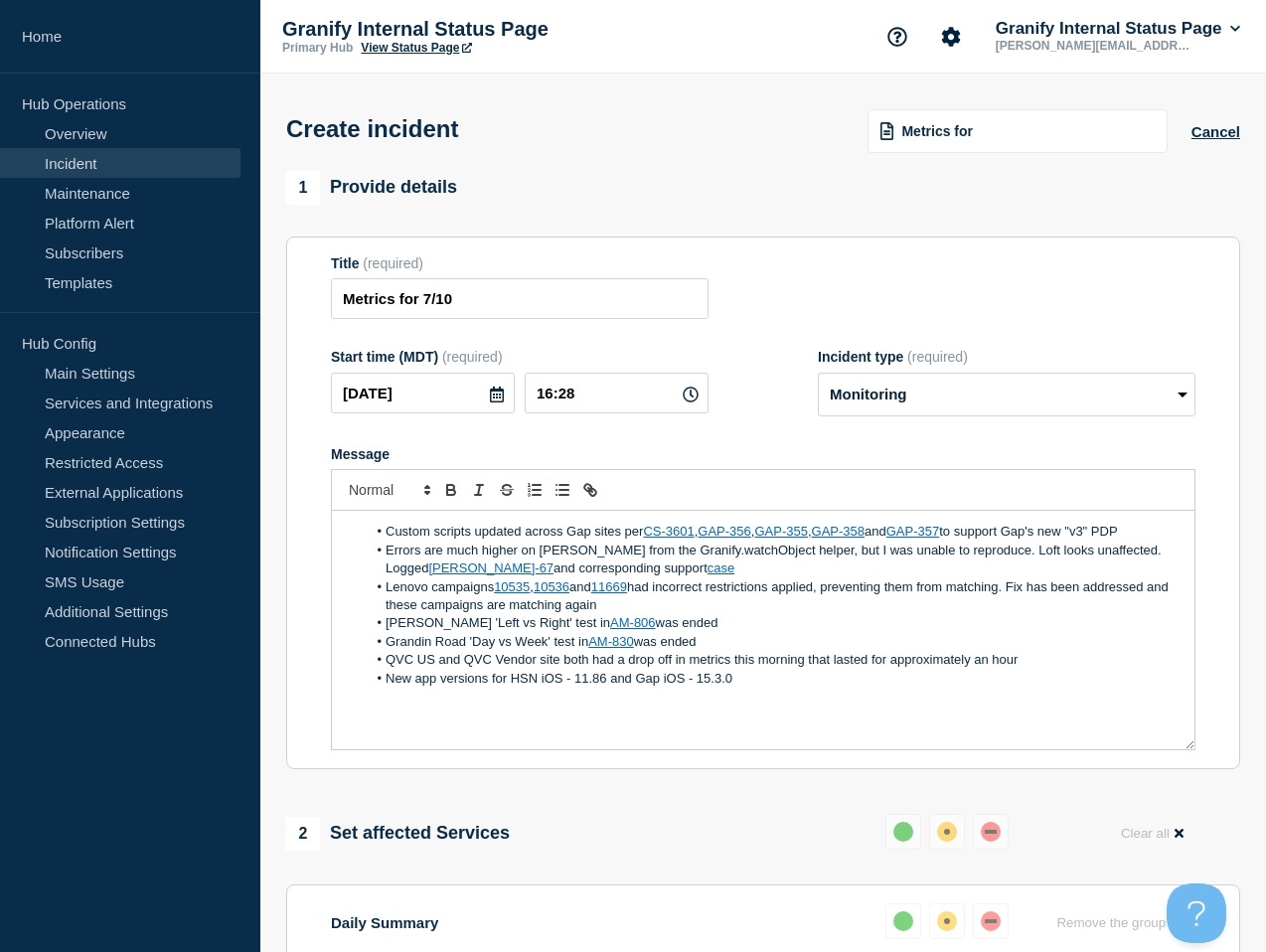click on "New app versions for HSN iOS - 11.86 and Gap iOS - 15.3.0" at bounding box center (773, 679) 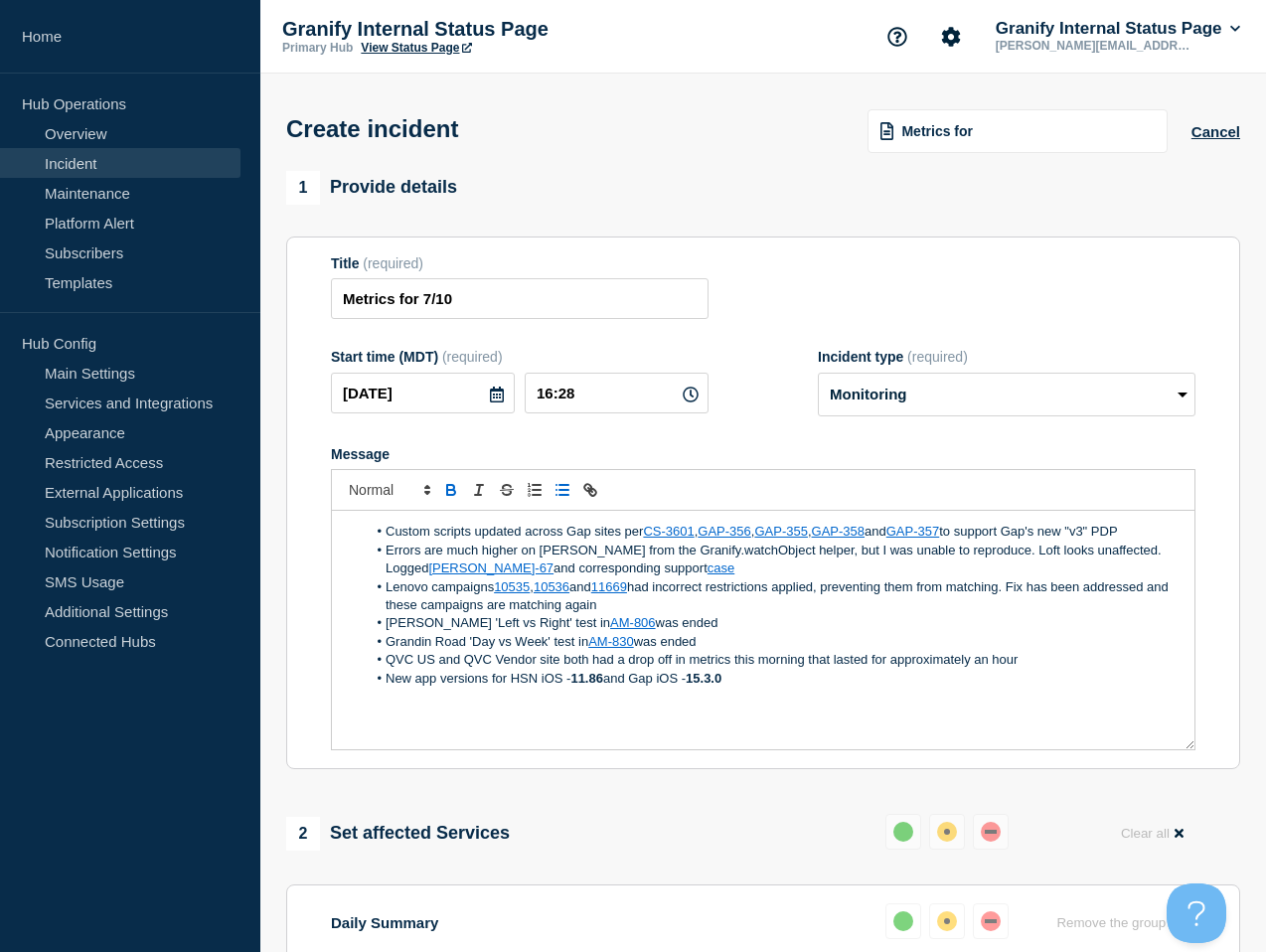 click on "Lenovo campaigns  10535 ,  10536  and  11669  had incorrect restrictions applied, preventing them from matching. Fix has been addressed and these campaigns are matching again" at bounding box center (773, 596) 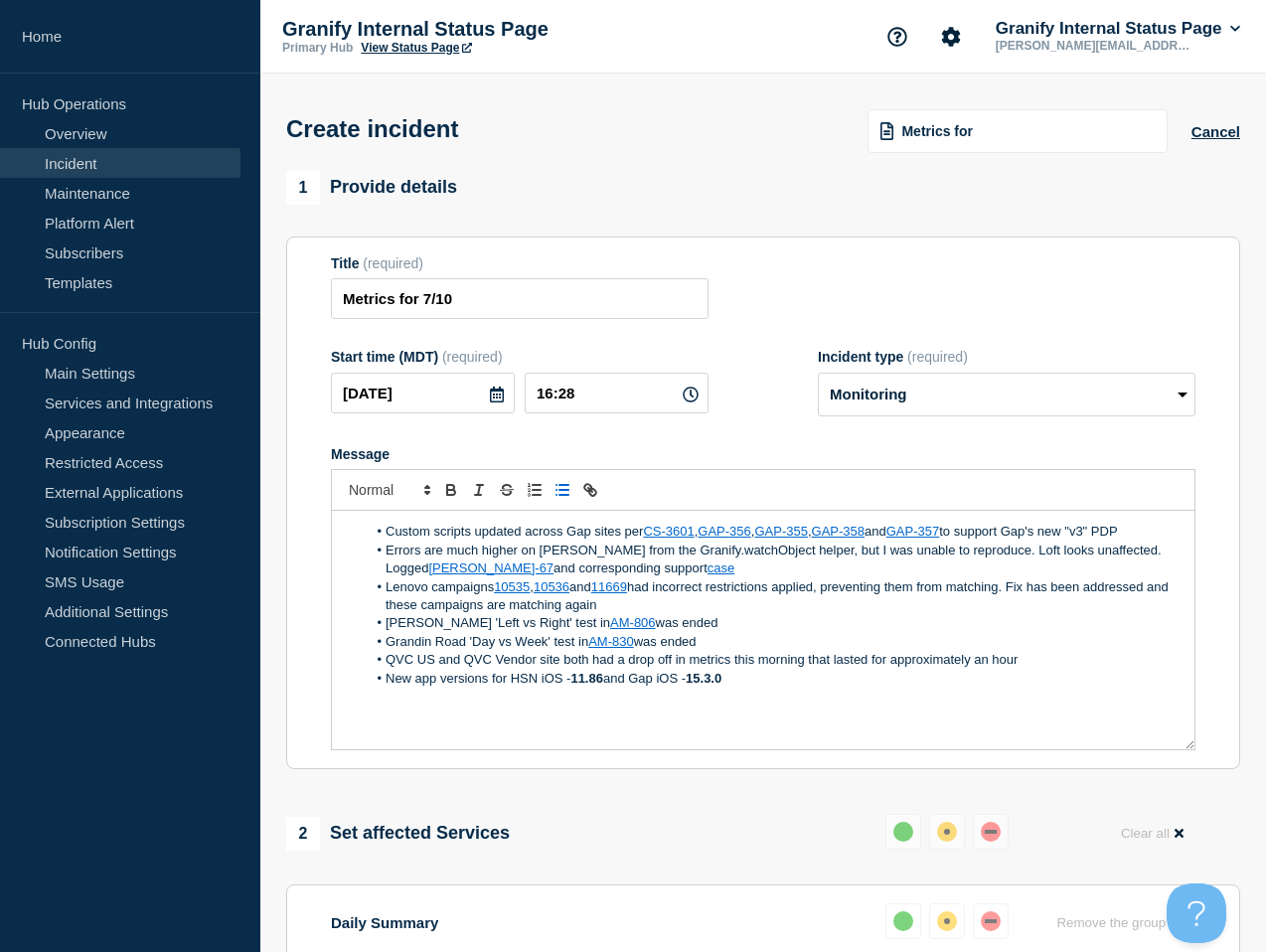 type 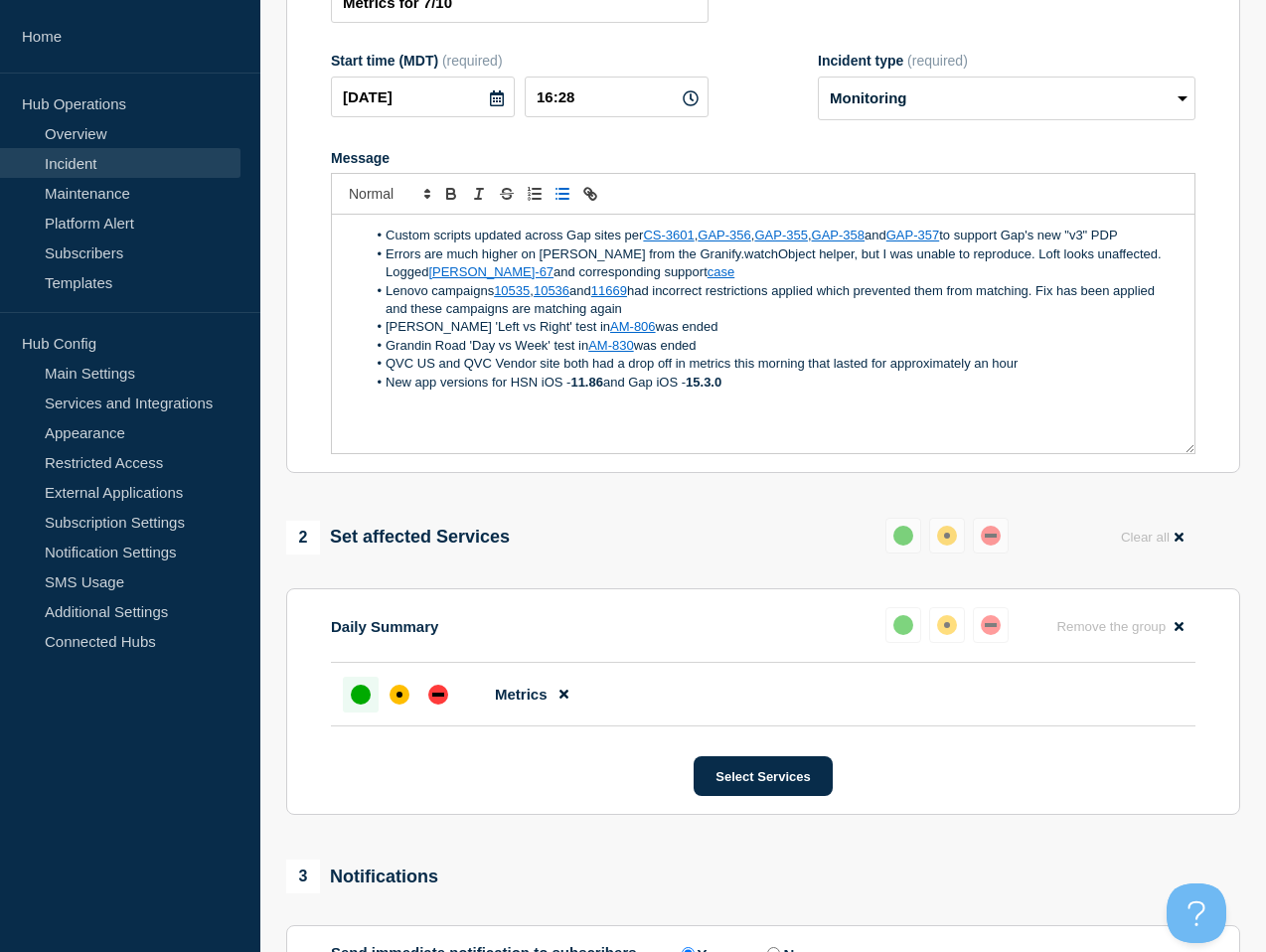 scroll, scrollTop: 567, scrollLeft: 0, axis: vertical 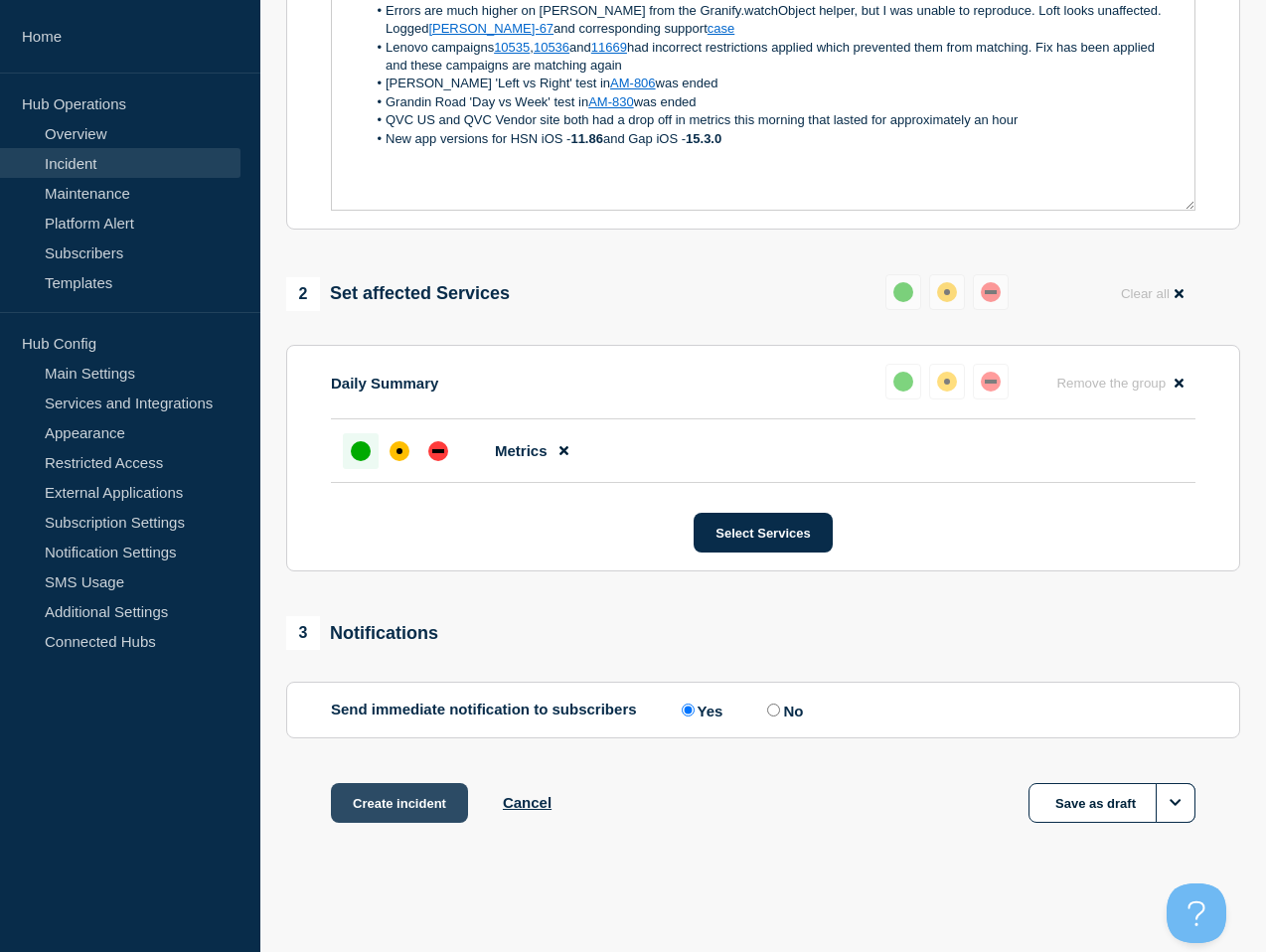 click on "Create incident" at bounding box center (399, 803) 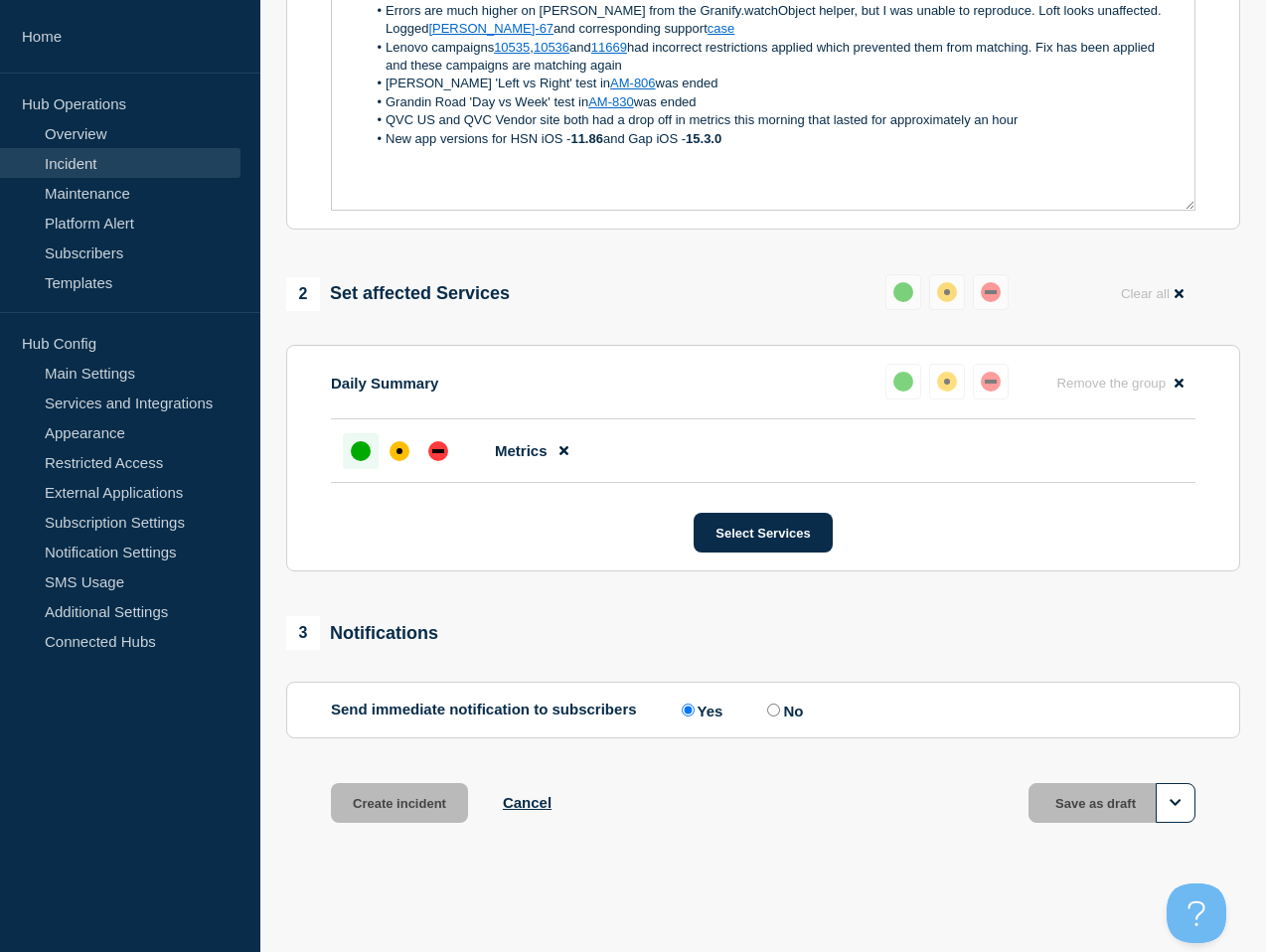 scroll, scrollTop: 0, scrollLeft: 0, axis: both 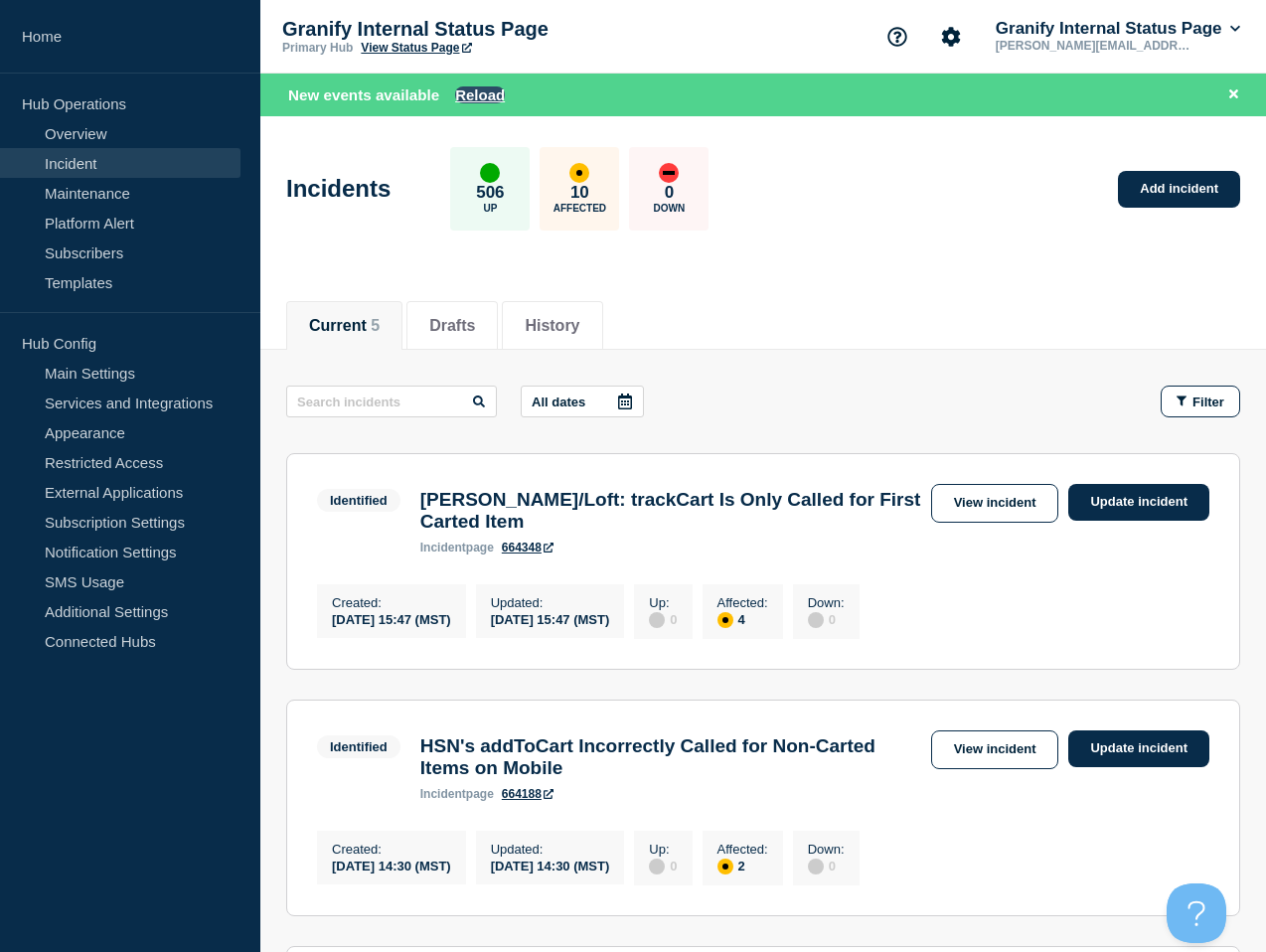 click on "Reload" at bounding box center (480, 94) 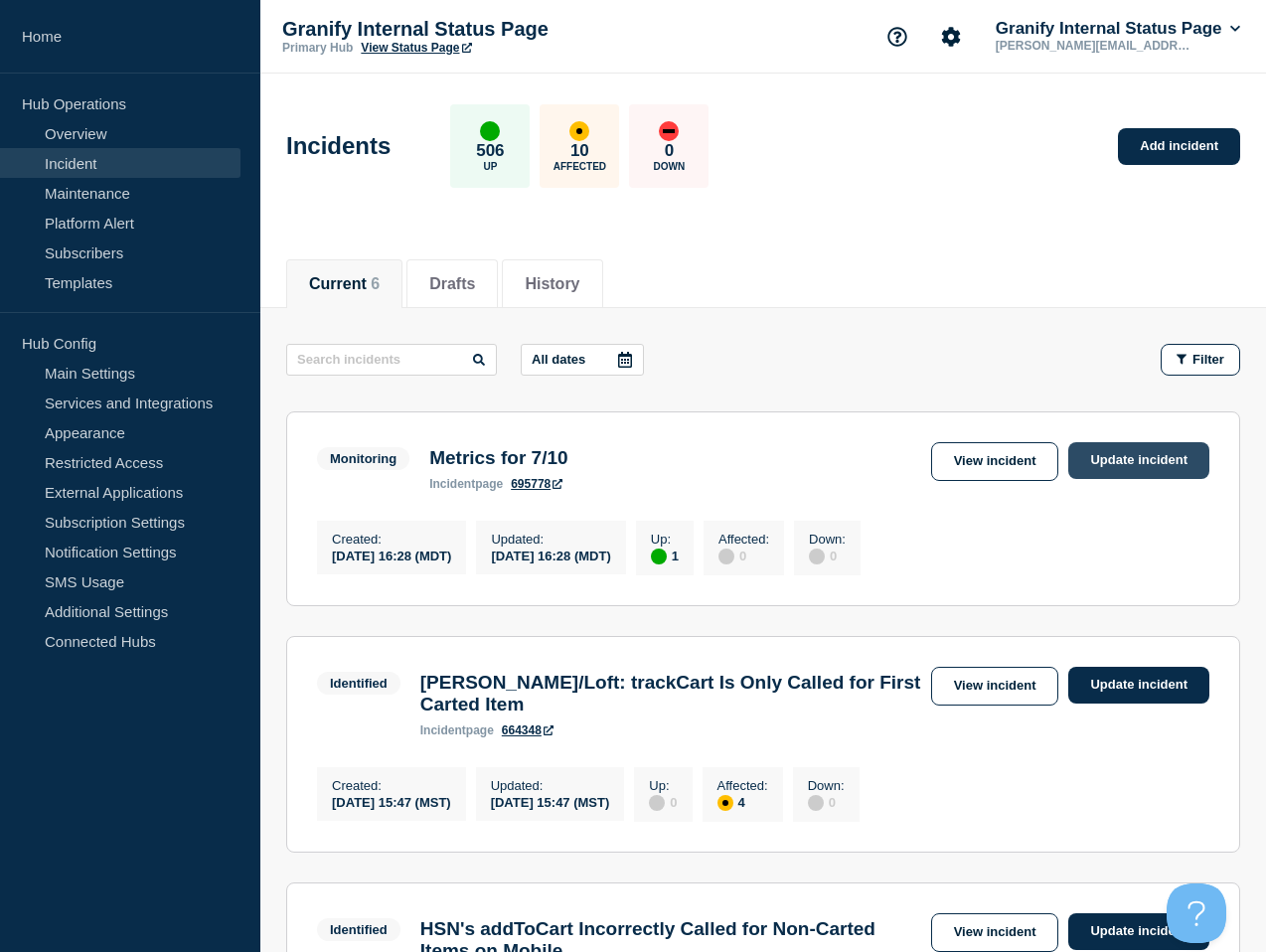 click on "Update incident" at bounding box center [1139, 460] 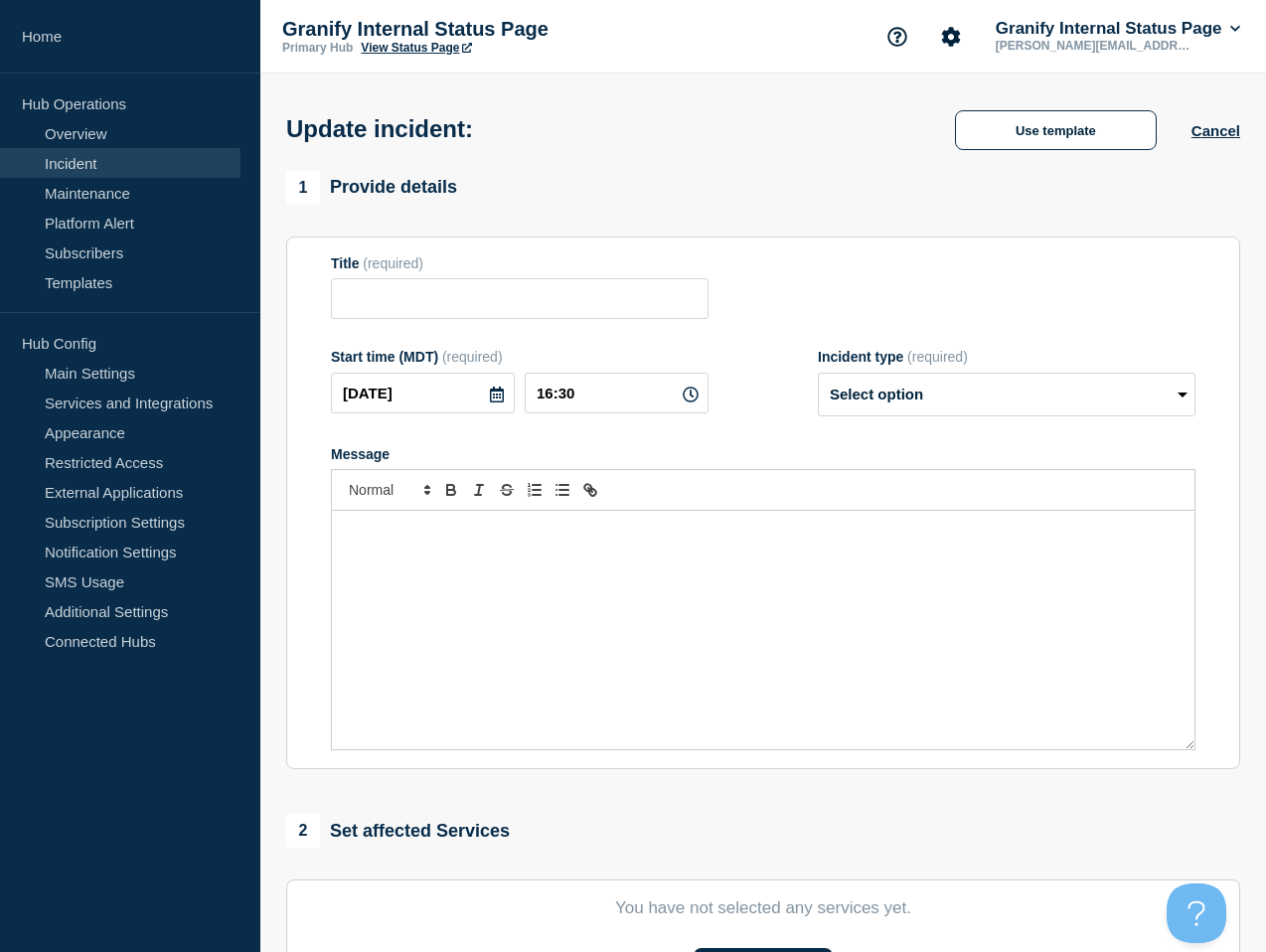 type on "Metrics for 7/10" 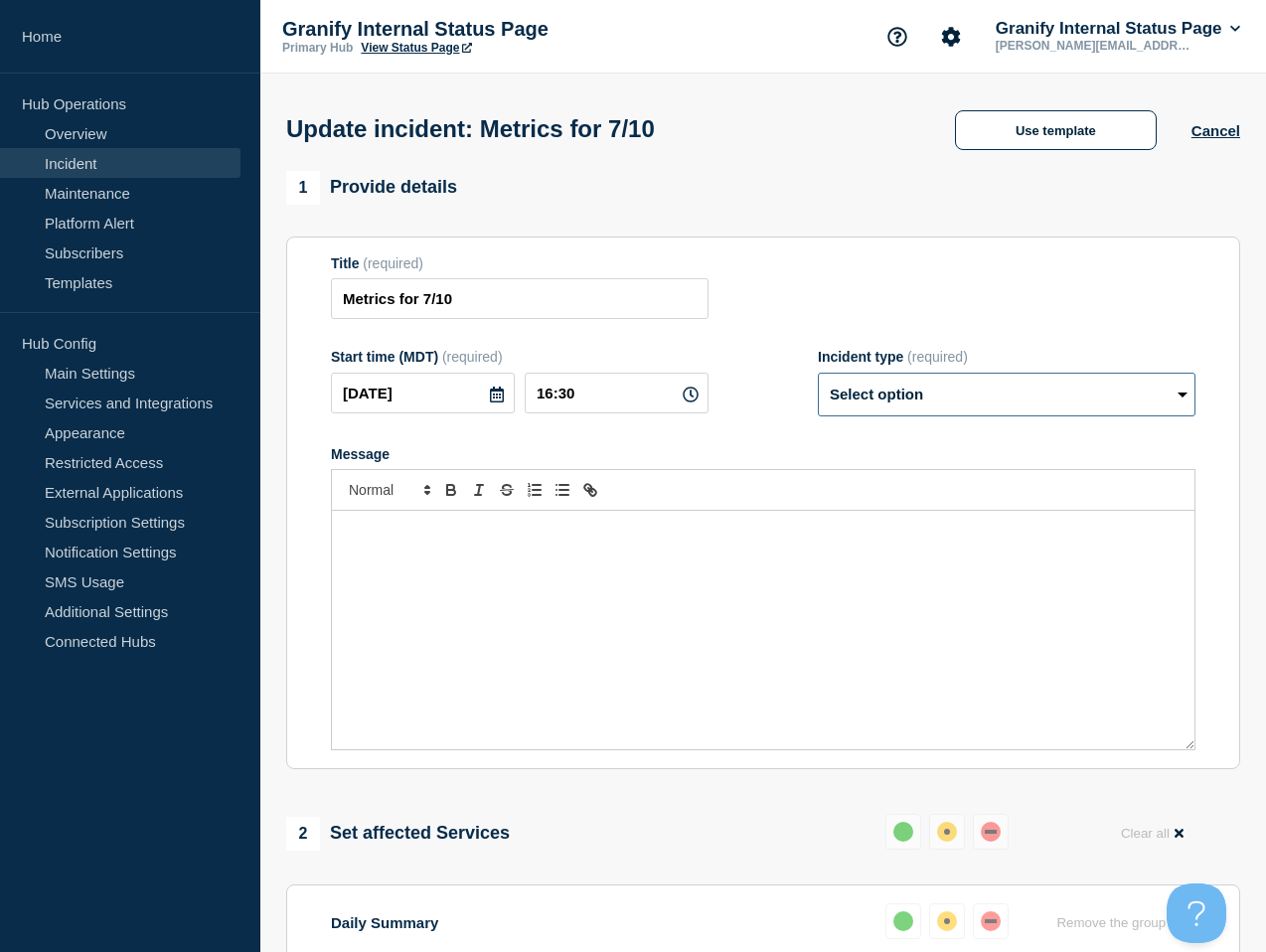 click on "Select option Investigating Identified Monitoring Resolved" at bounding box center [1007, 395] 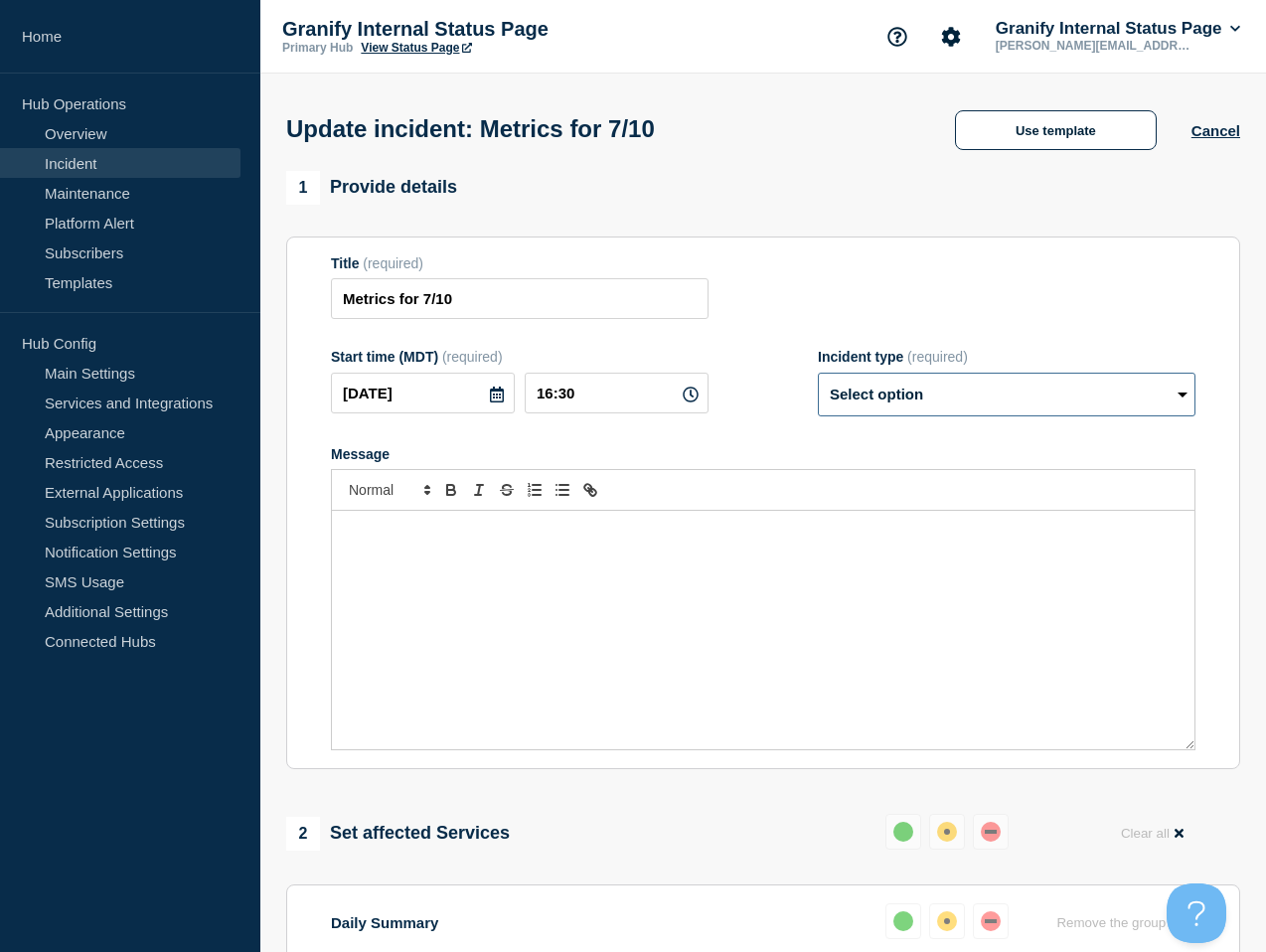 select on "resolved" 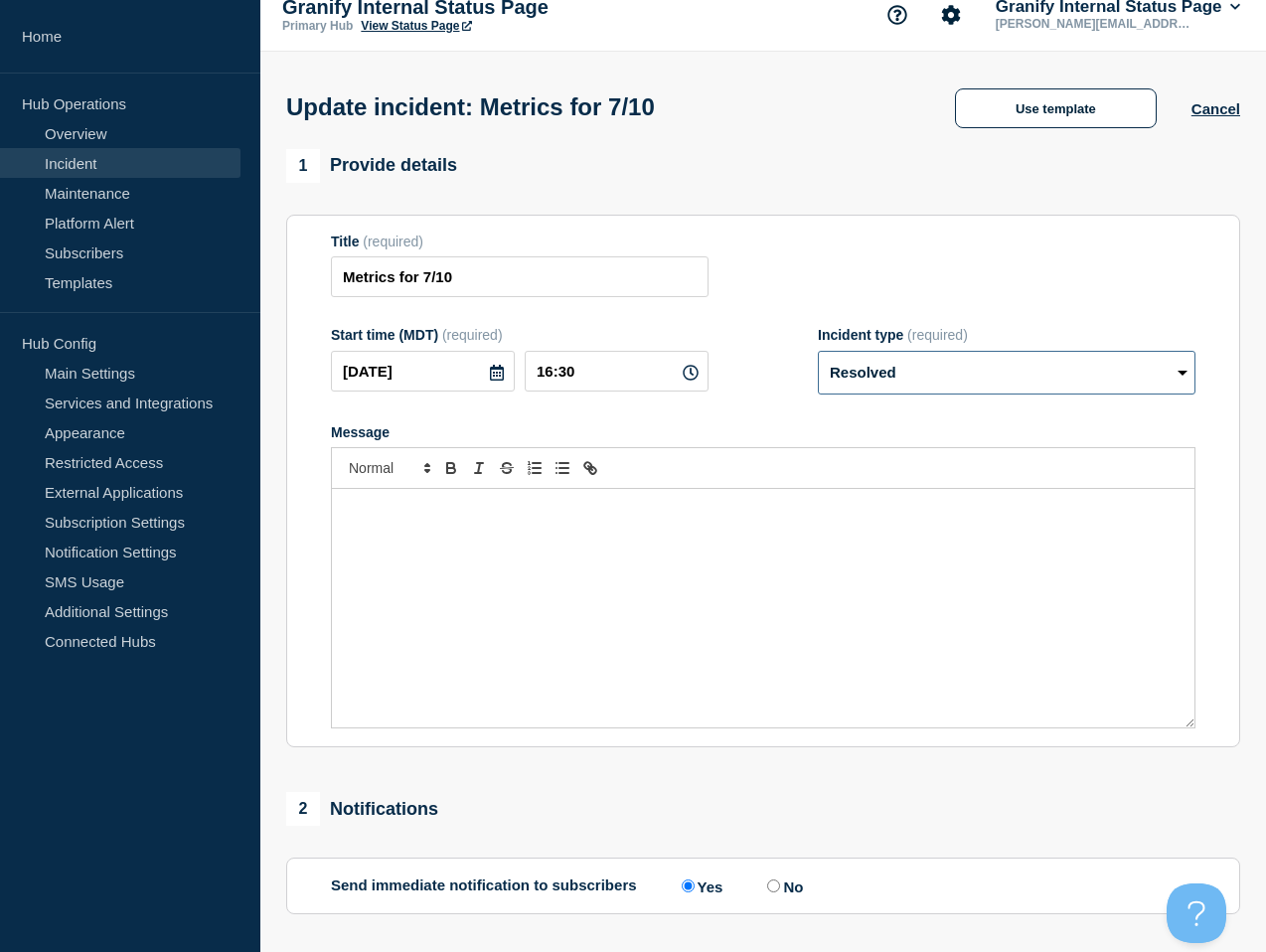 scroll, scrollTop: 271, scrollLeft: 0, axis: vertical 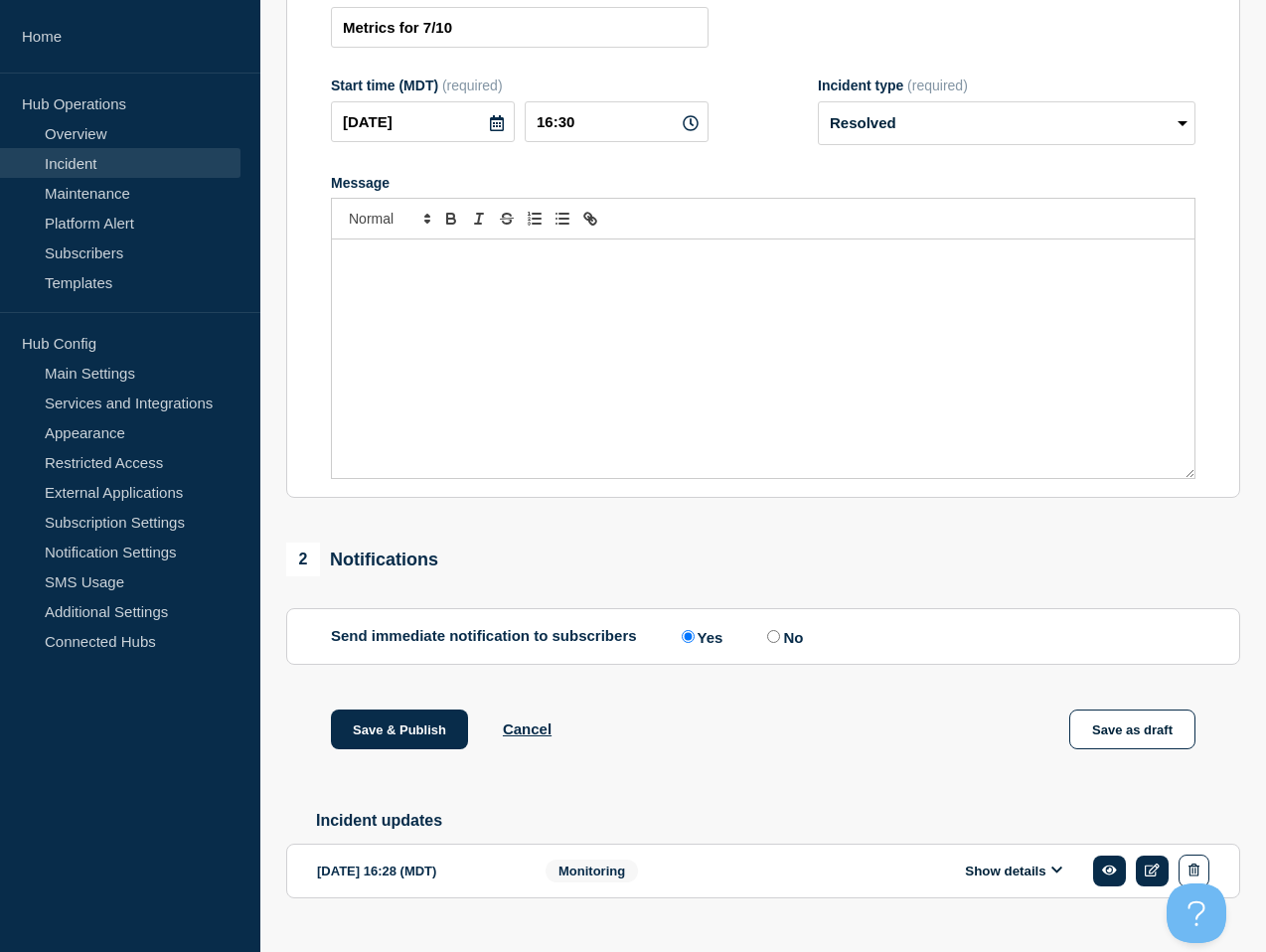 click on "No" at bounding box center [773, 636] 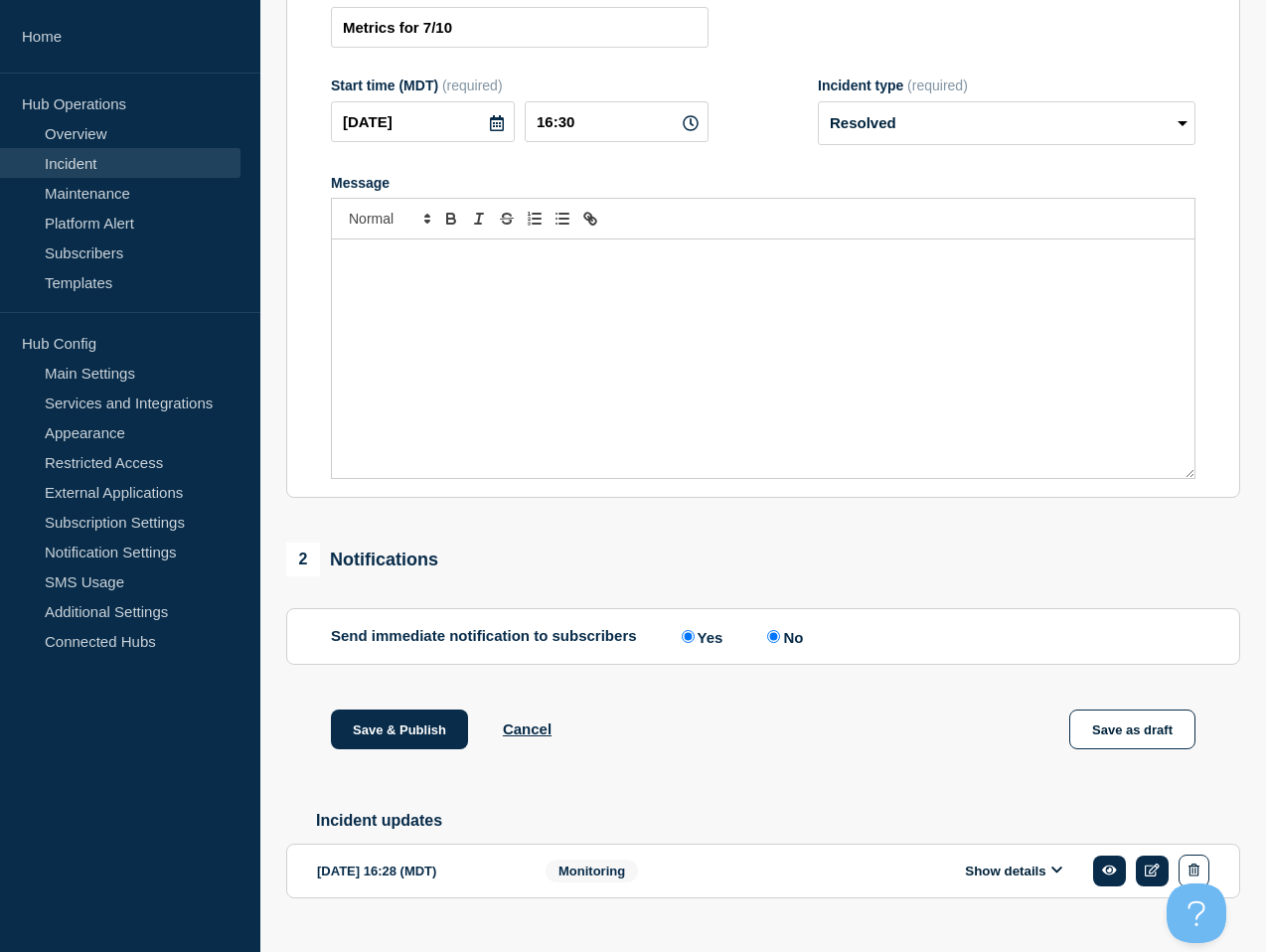 radio on "false" 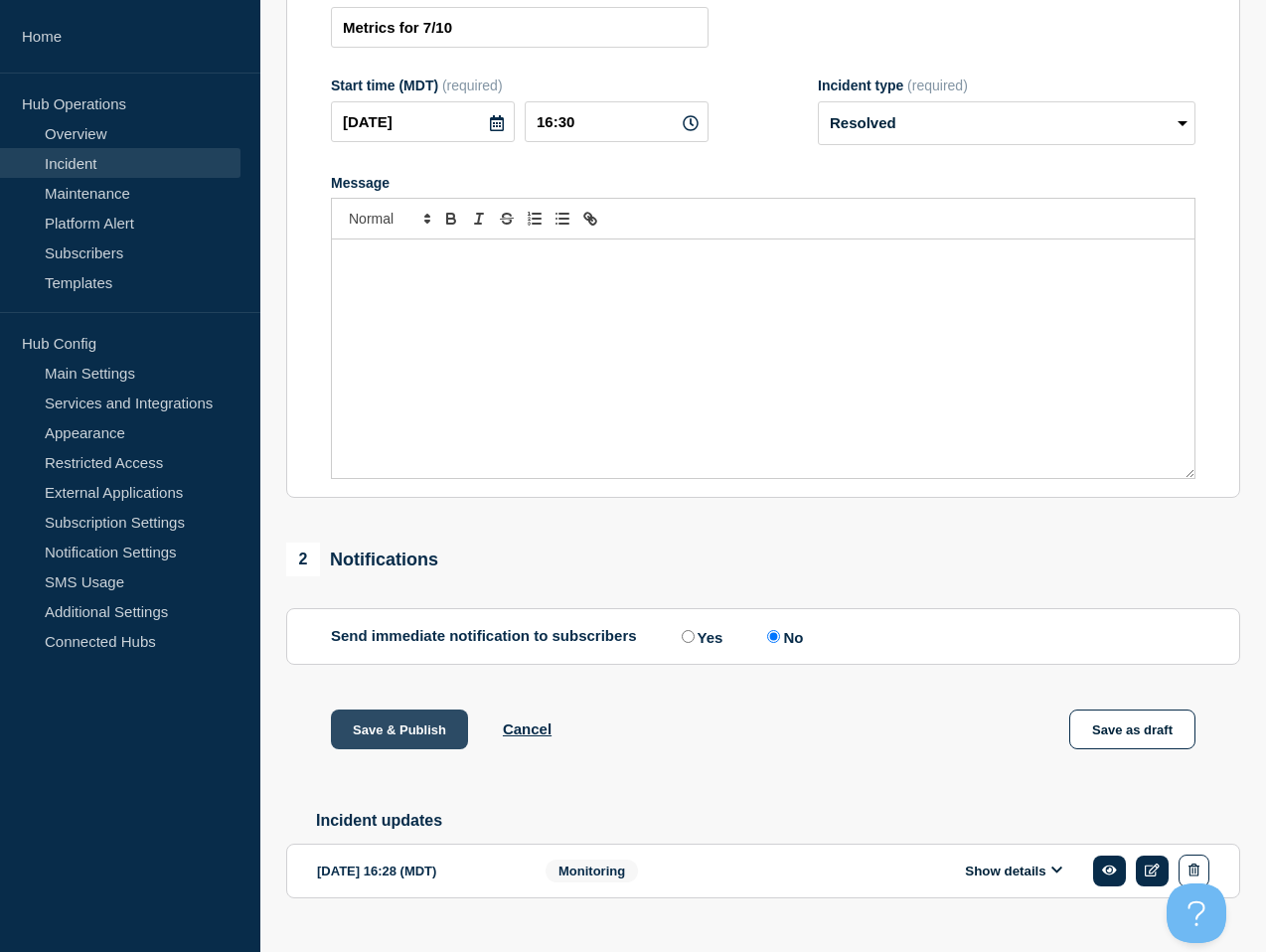 click on "Save & Publish" at bounding box center [399, 729] 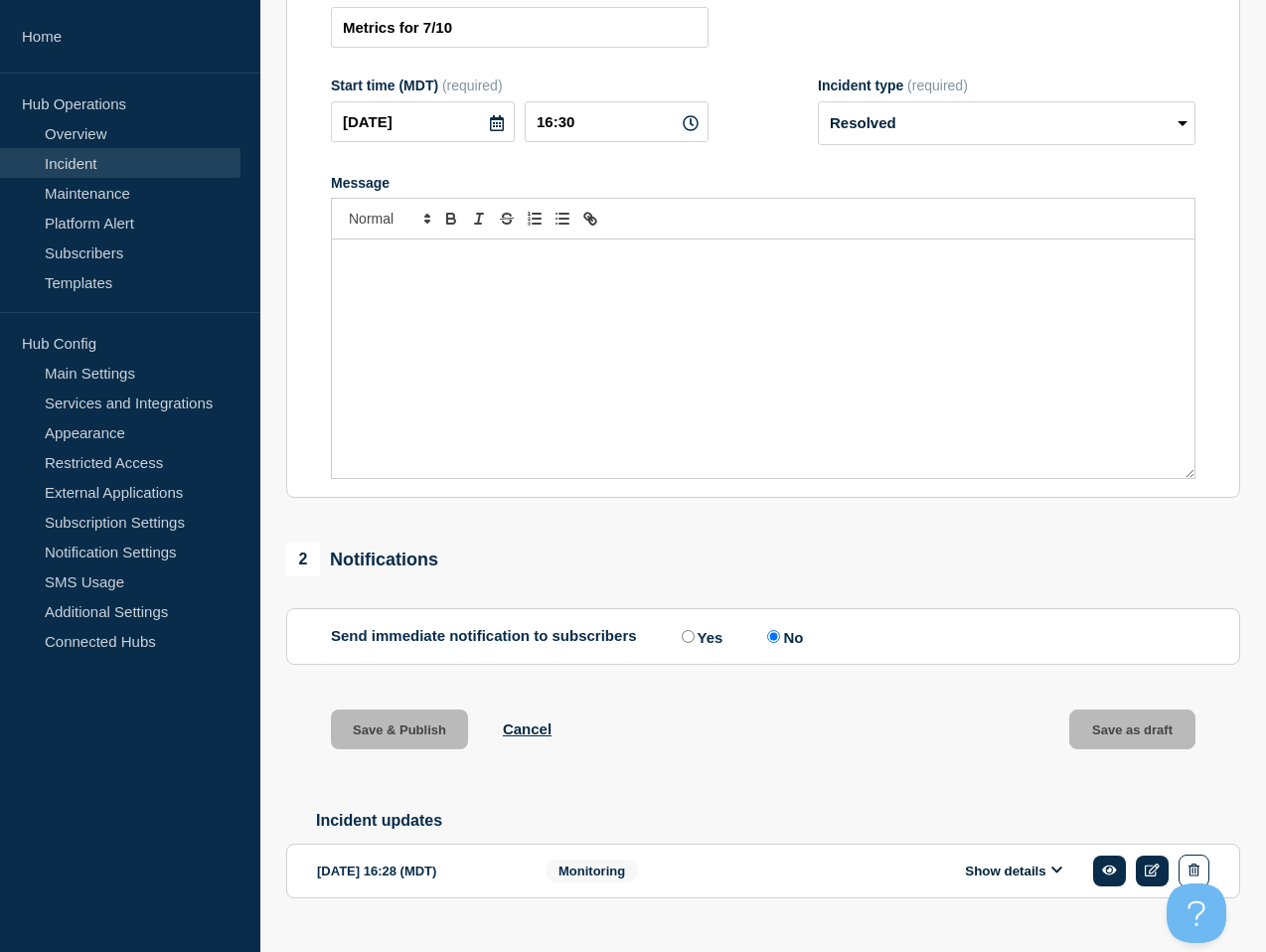 scroll, scrollTop: 0, scrollLeft: 0, axis: both 